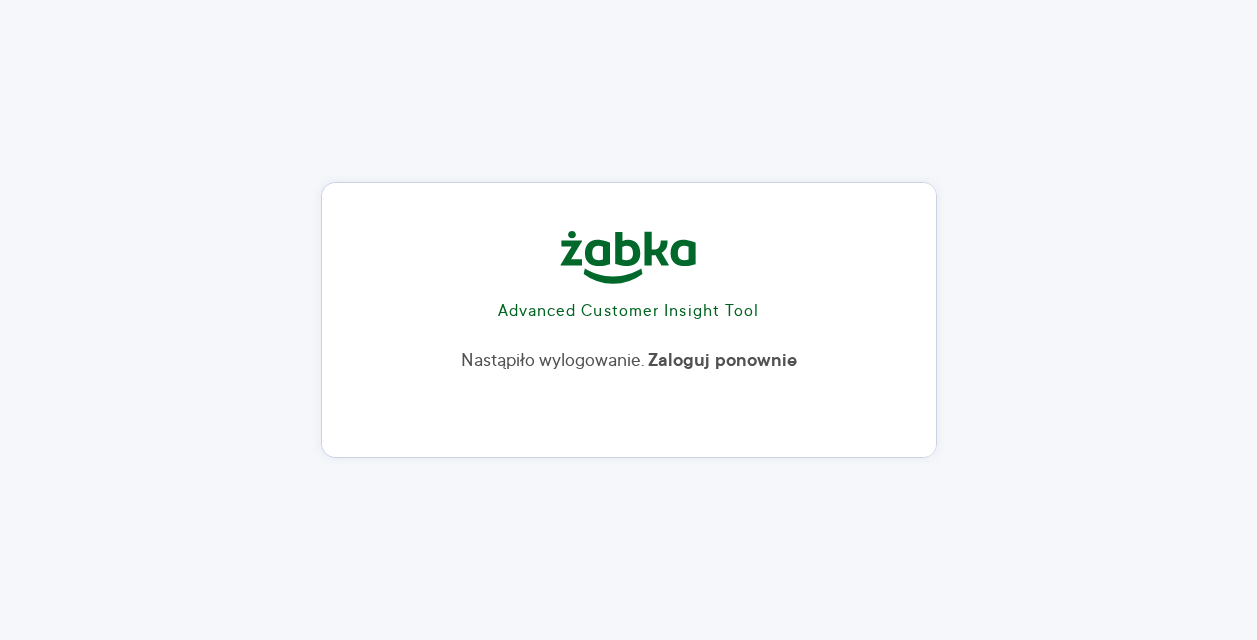 scroll, scrollTop: 0, scrollLeft: 0, axis: both 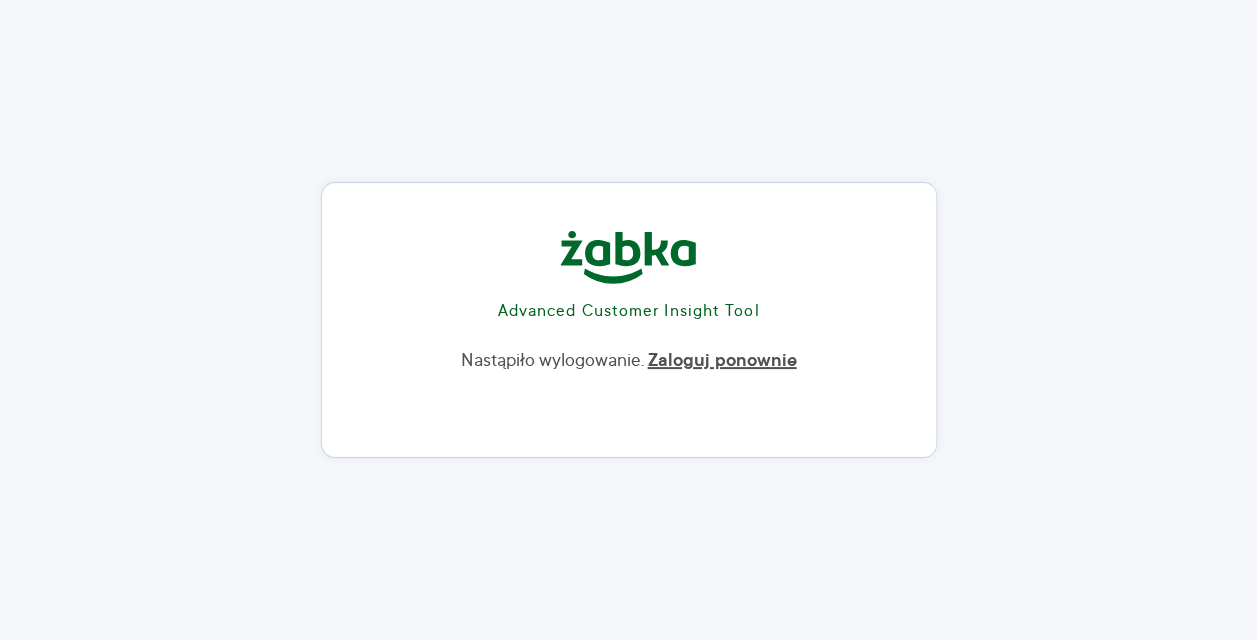 click on "Zaloguj ponownie" at bounding box center [722, 361] 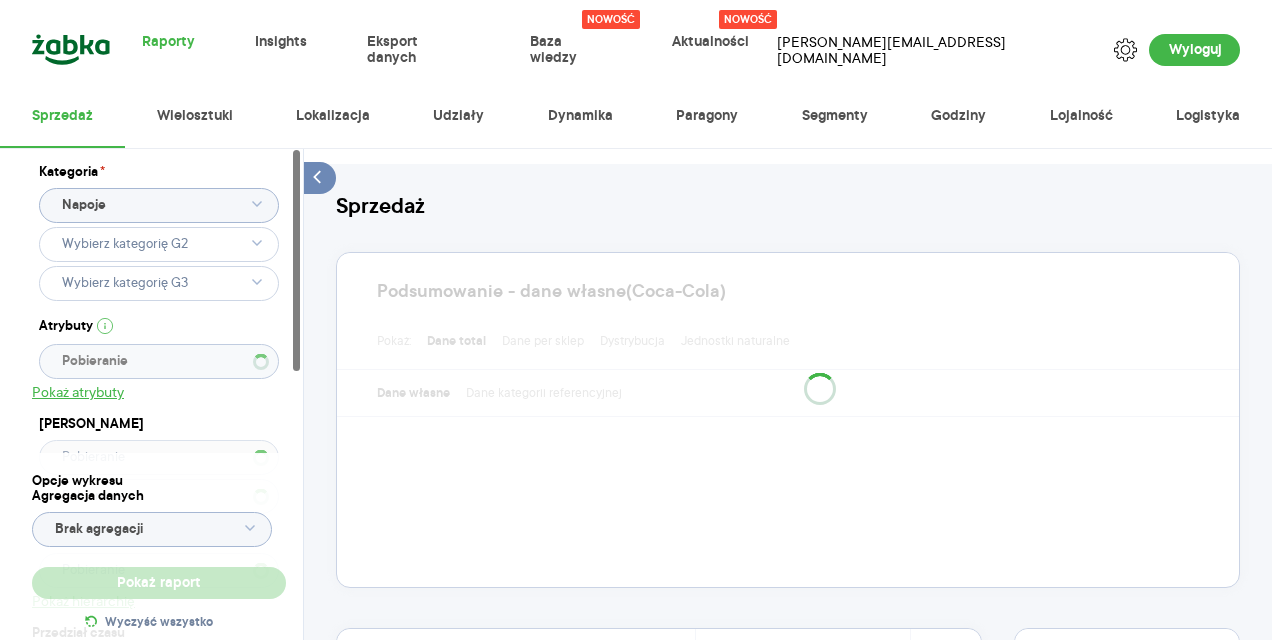 type 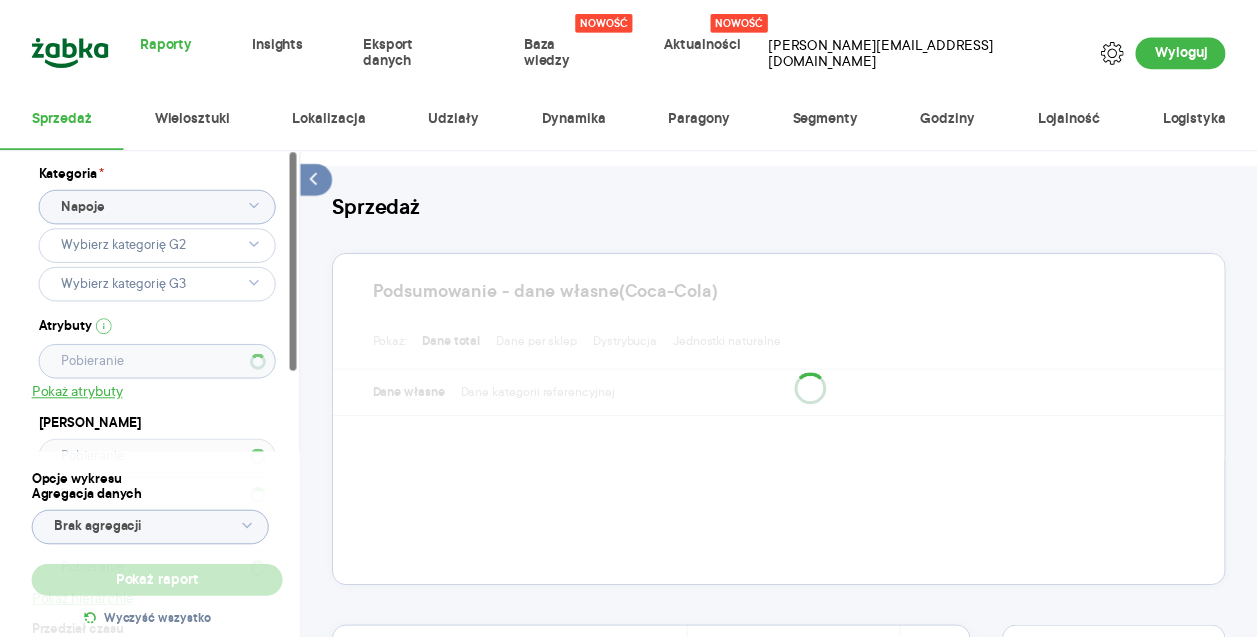 scroll, scrollTop: 0, scrollLeft: 0, axis: both 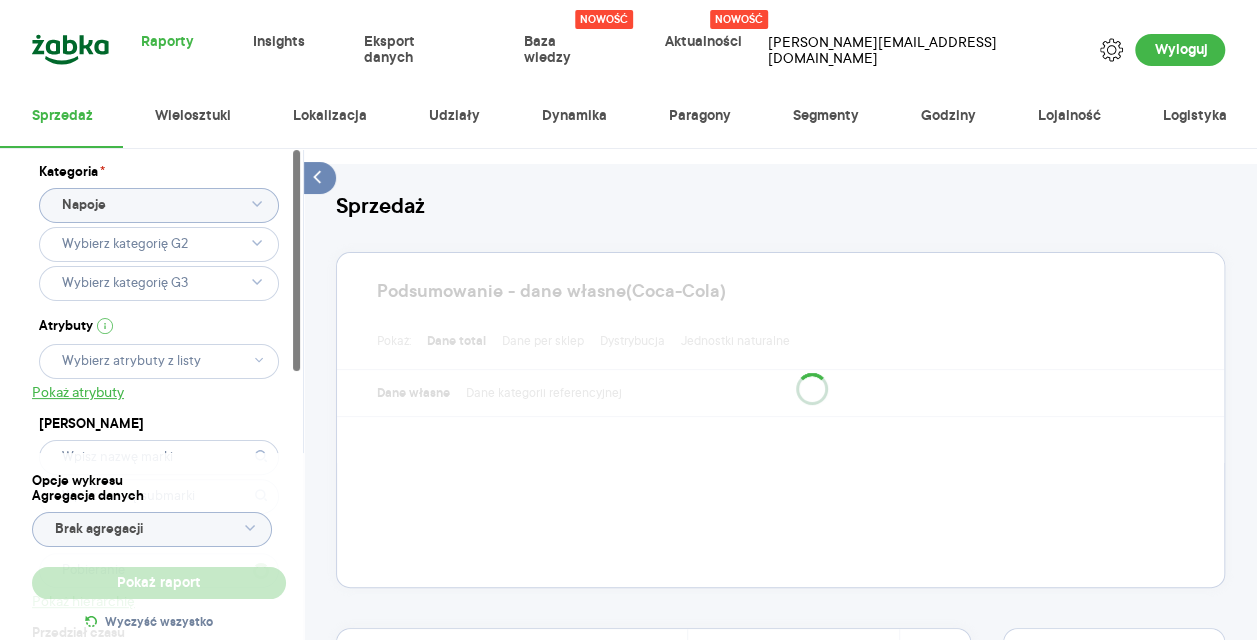 type 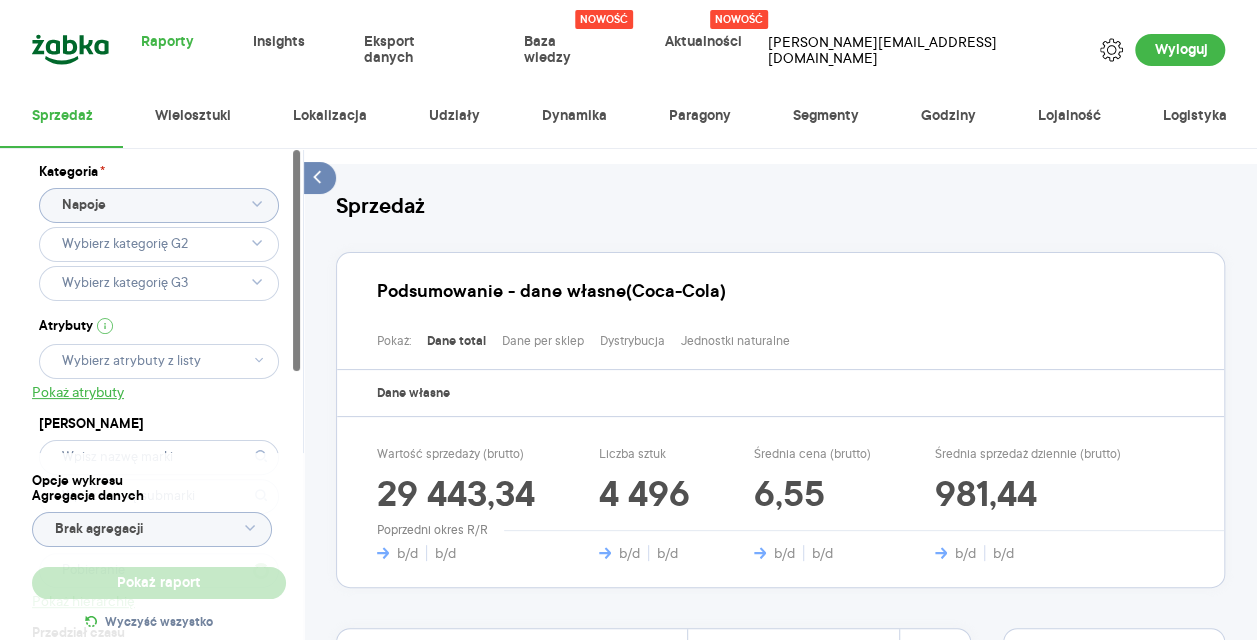 type on "NAPÓJ ENERG MONSTER LANDO ZERO 500ML" 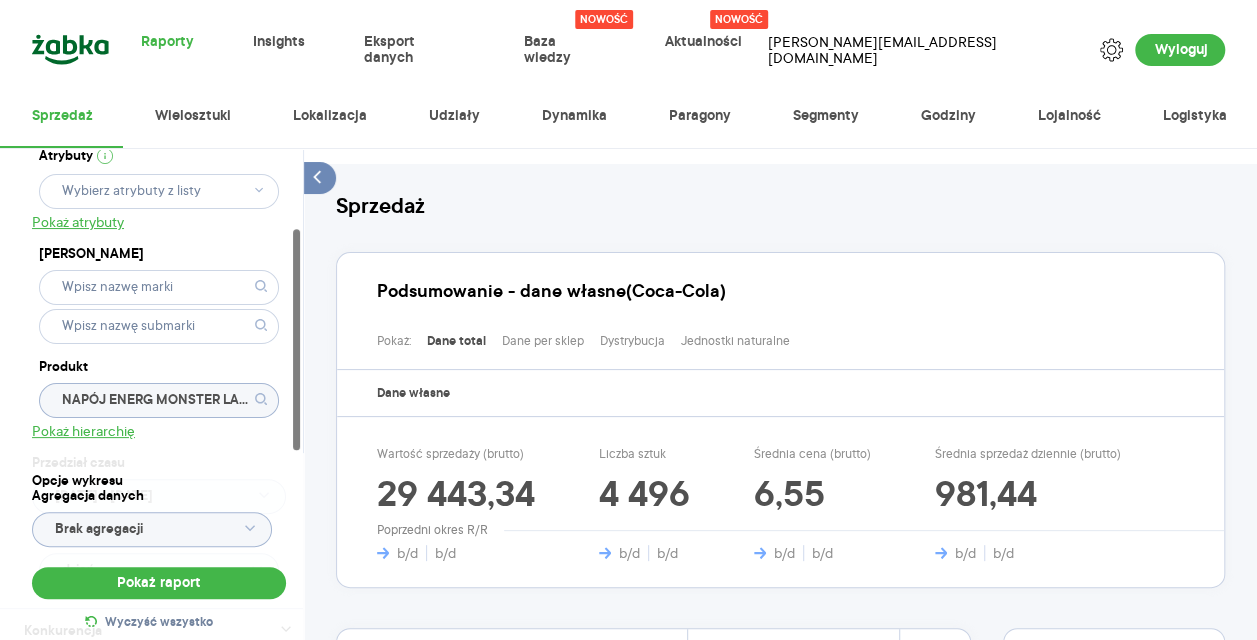 scroll, scrollTop: 178, scrollLeft: 0, axis: vertical 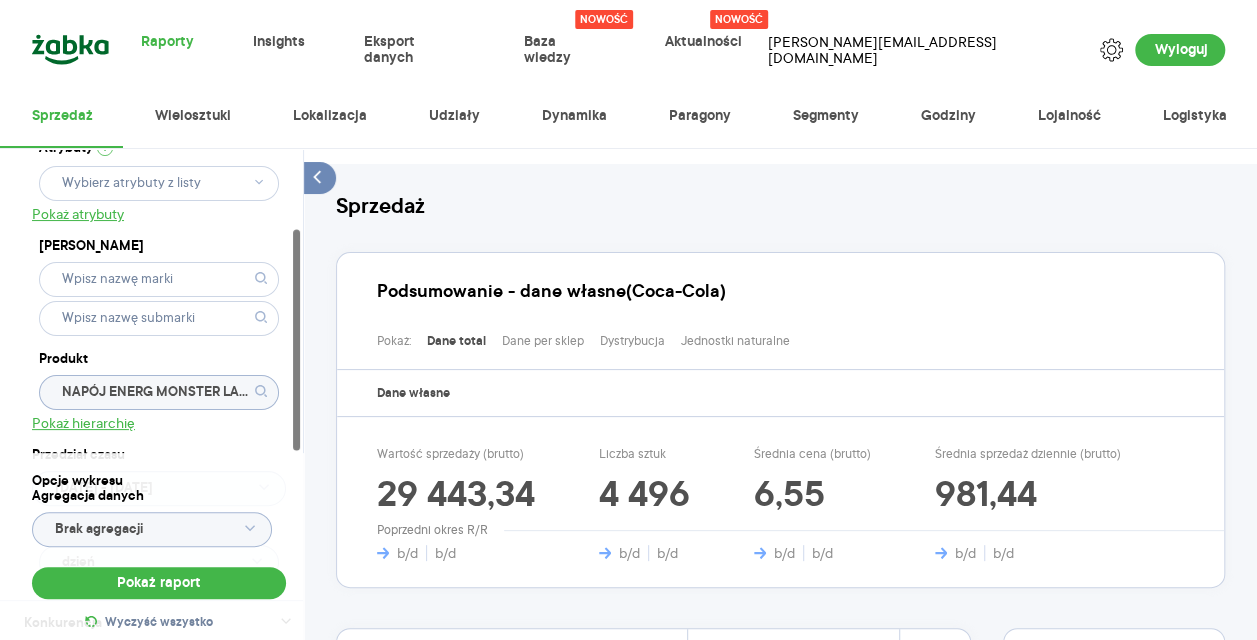 click on "NAPÓJ ENERG MONSTER LANDO ZERO 500ML" 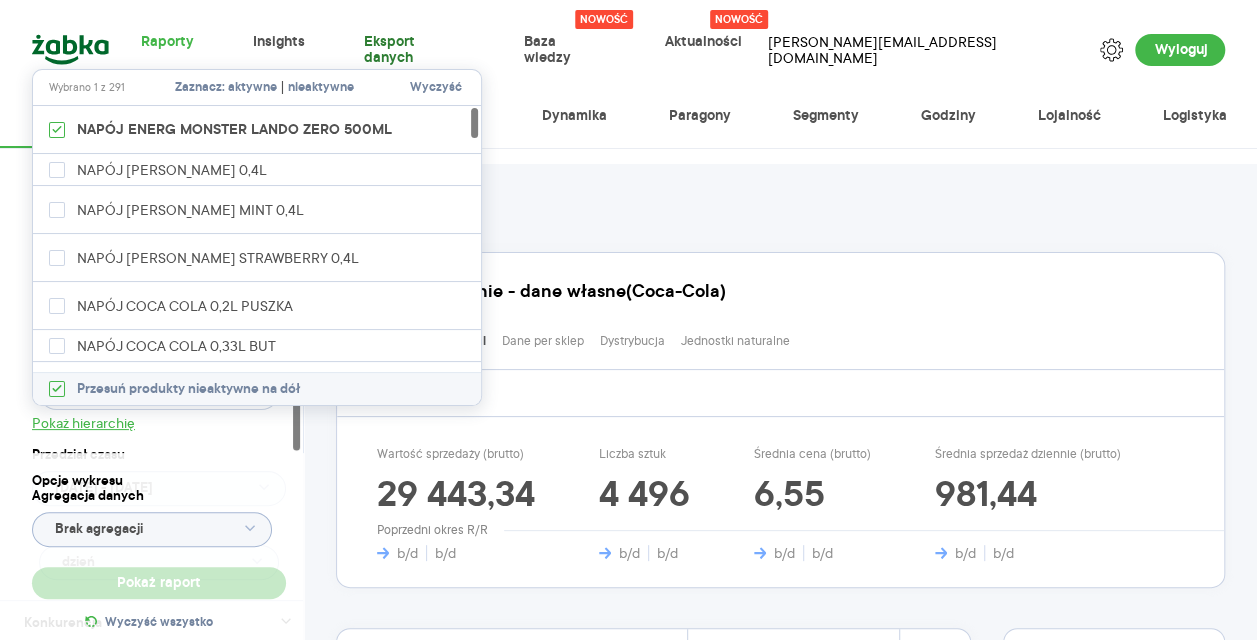 type 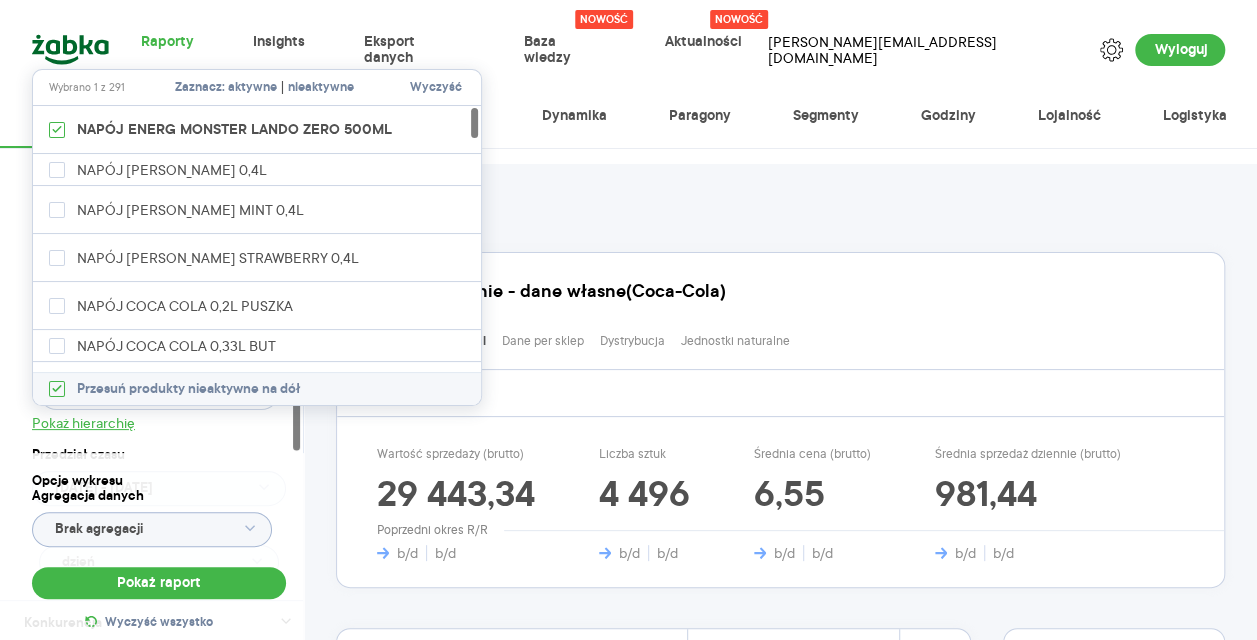 click on "Wyczyść" at bounding box center (436, 88) 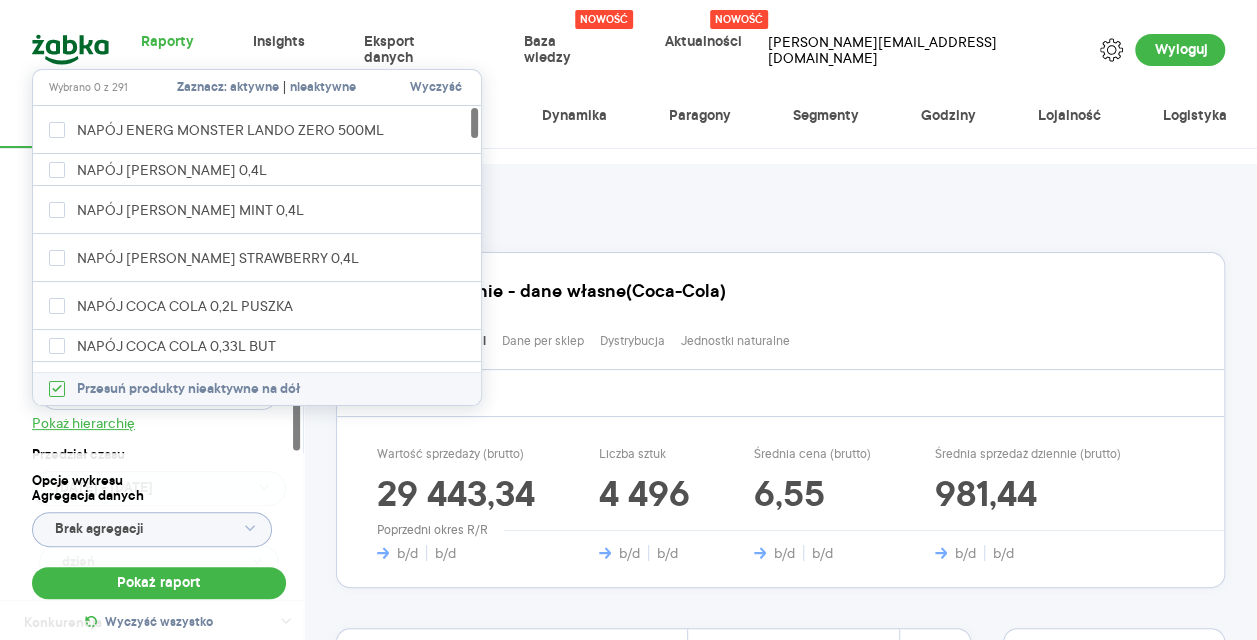 click on "Kategoria * Napoje Atrybuty Pokaż atrybuty Marka Produkt Pokaż hierarchię Przedział czasu 2025.06.02 - 2025.07.01 Agregacja czasowa dzień Konkurencja Dostawca Marka Produkt Kategorie referencyjne Region Rodzaje sklepów Rodzaje transakcji Wszystkie Like For Like Uwzględnij LFL Opcje wykresu Agregacja danych Brak agregacji Pokaż raport Wyczyść wszystko Sprzedaż Podsumowanie - dane własne  (Coca-Cola) Pokaż: Dane total Dane per sklep Dystrybucja Jednostki naturalne Dane własne Wartość sprzedaży (brutto) 29 443,34 b/d b/d Liczba sztuk 4 496 b/d b/d Średnia cena (brutto) 6,55 b/d b/d Średnia sprzedaż dziennie (brutto) 981,44 b/d b/d Poprzedni okres R/R Pokaż Sztuki i Liczba sklepów Promocje Włącz tryb pełnoekranowy R T R K M TP T Dzień Etykiety 2025.06.02 - 2025.07.01 0 641 1 282 1 923 2 564 3 205 3 846 4 487 Sztuki 2 3 4 5 6 7 8 9 10 11 12 13 14 15 16 17 18 19 20 21 22 23 24 25 26 27 28 29 30 1 cze lip 2025 Dzień 0 510 1 020 1 530 2 040 2 550 3 060 3 570 Liczba sklepów Sztuki Legenda:" at bounding box center (780, 951) 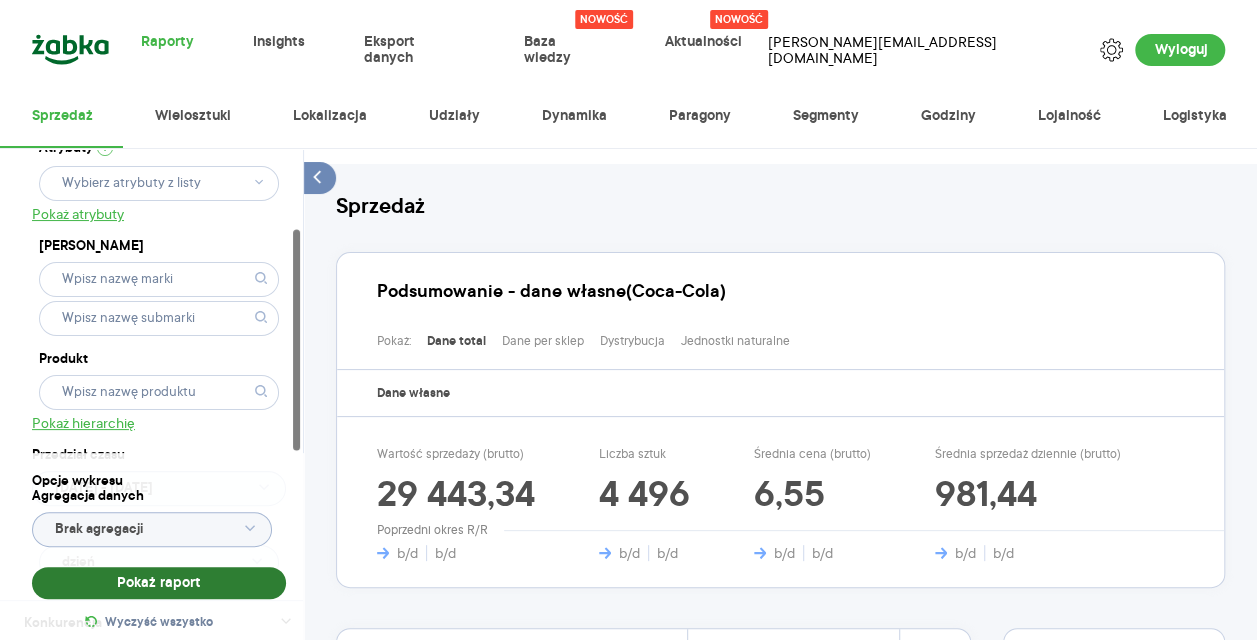 click on "Pokaż raport" at bounding box center [159, 583] 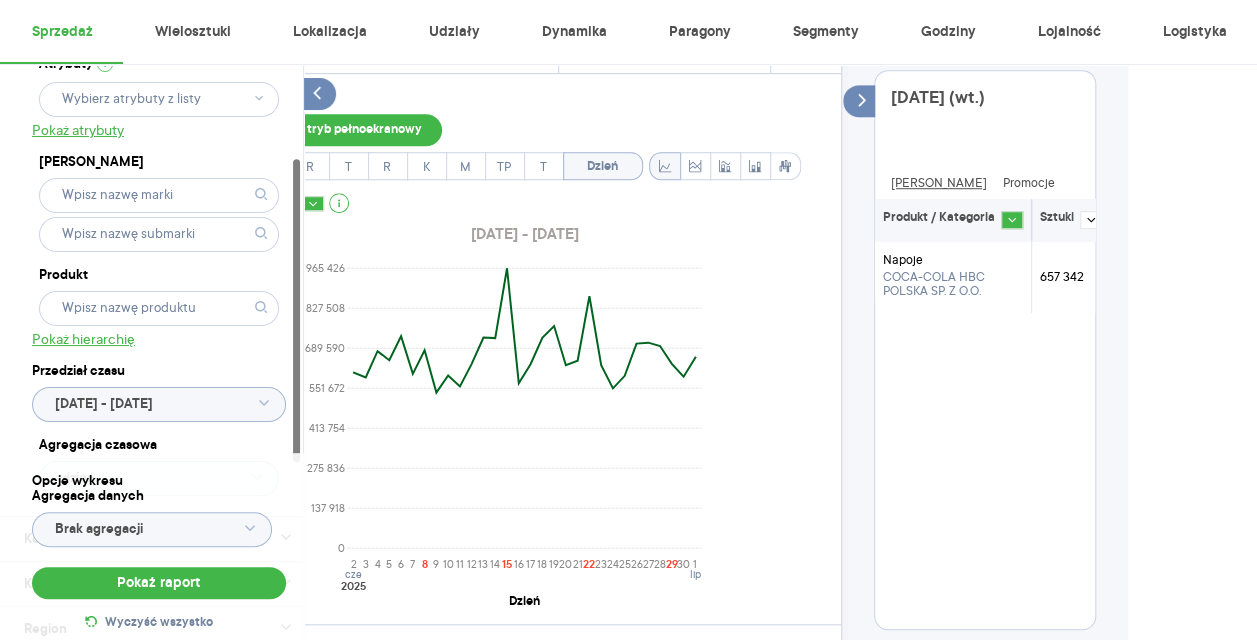 scroll, scrollTop: 621, scrollLeft: 144, axis: both 